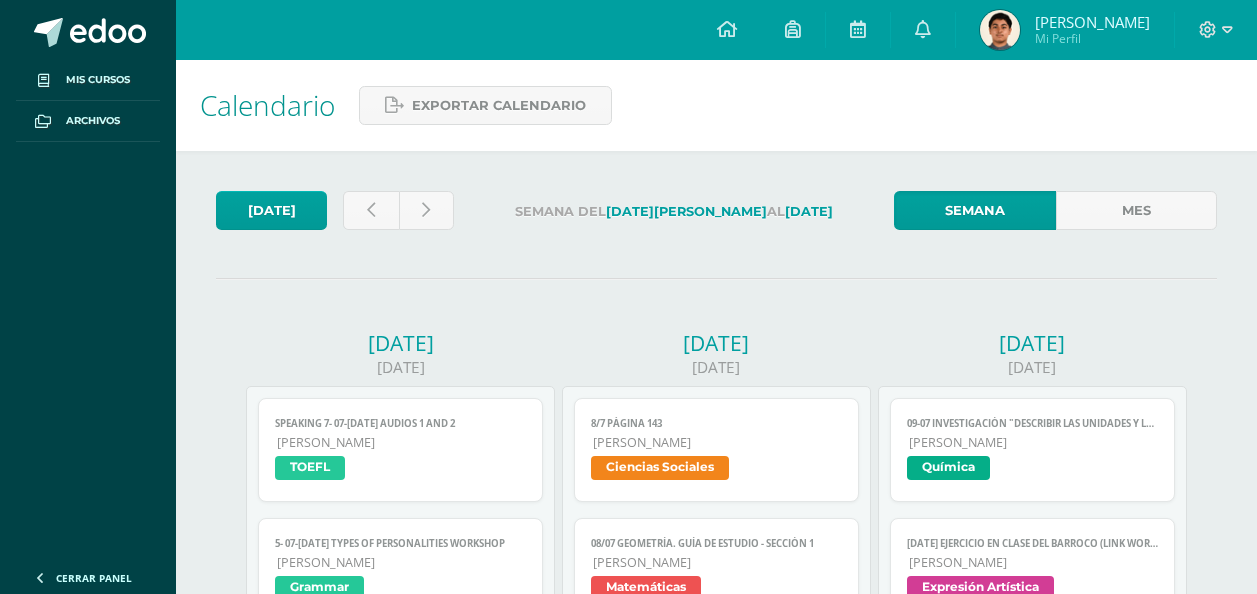 scroll, scrollTop: 989, scrollLeft: 0, axis: vertical 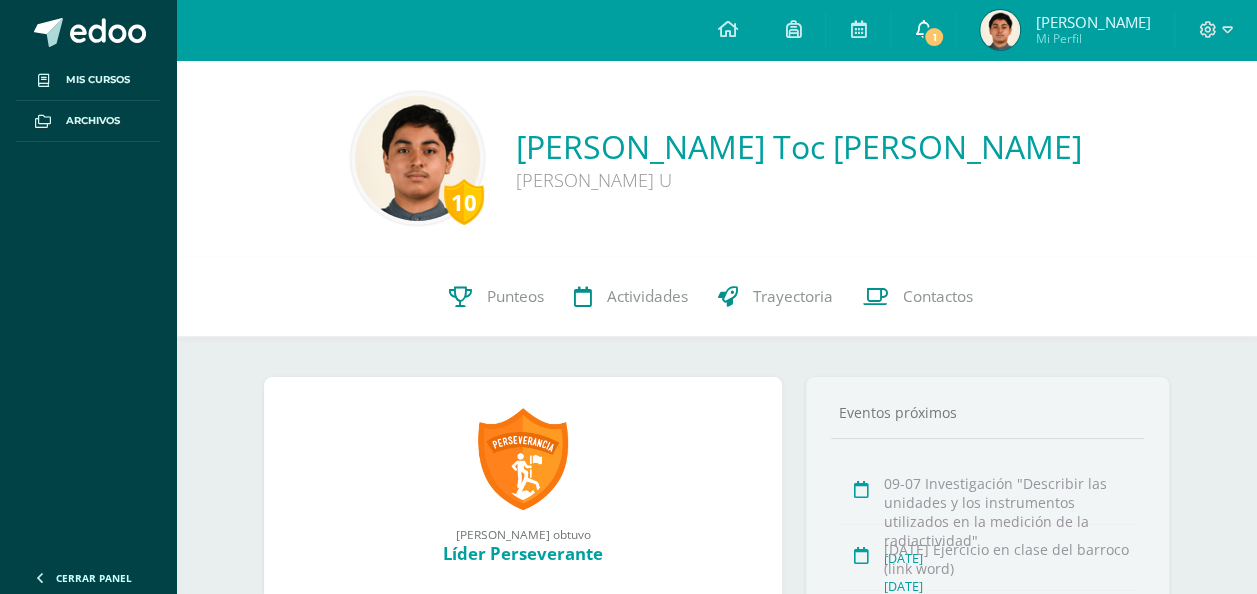 click on "1" at bounding box center (934, 37) 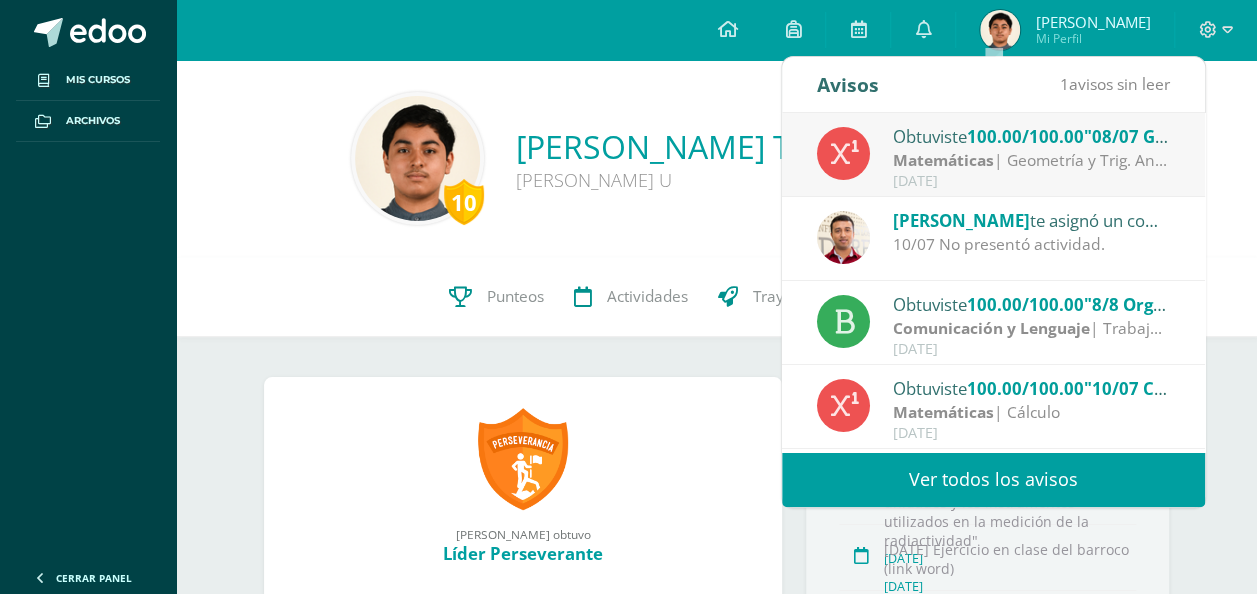 click on "Matemáticas" at bounding box center (943, 160) 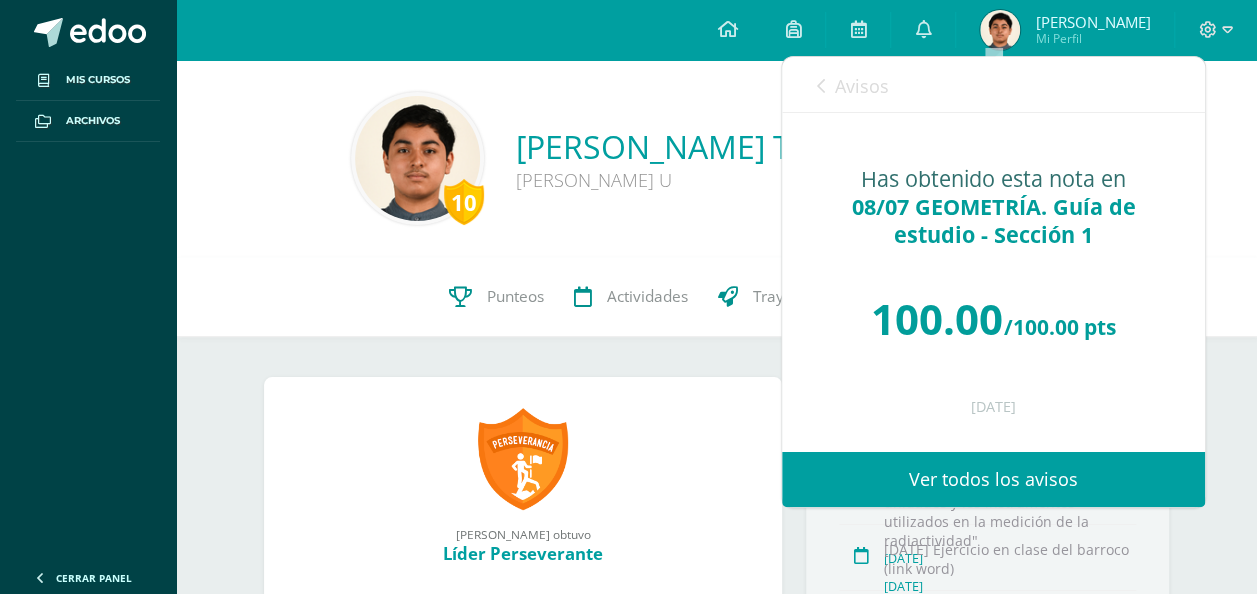 click on "Avisos" at bounding box center [862, 86] 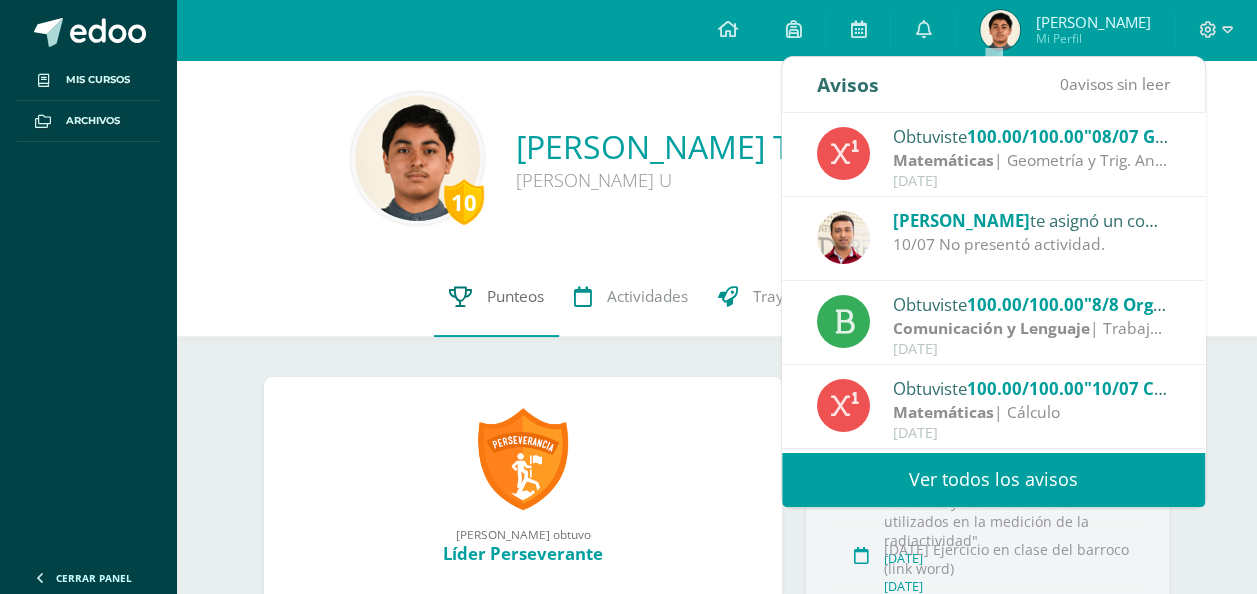 click on "Punteos" at bounding box center [515, 296] 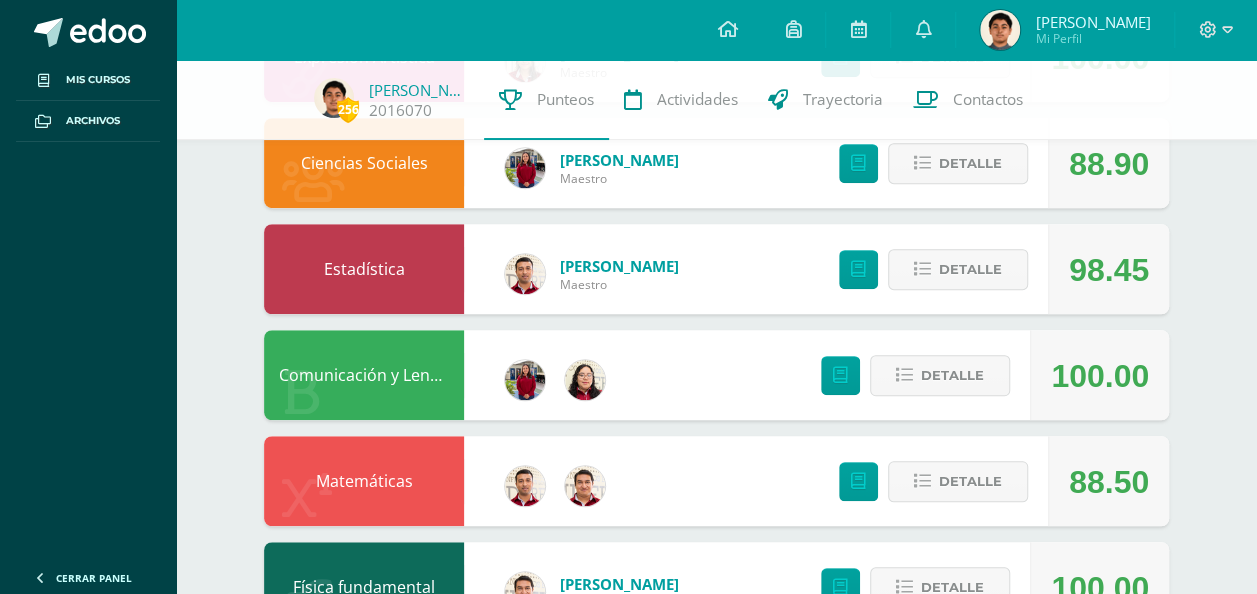 scroll, scrollTop: 500, scrollLeft: 0, axis: vertical 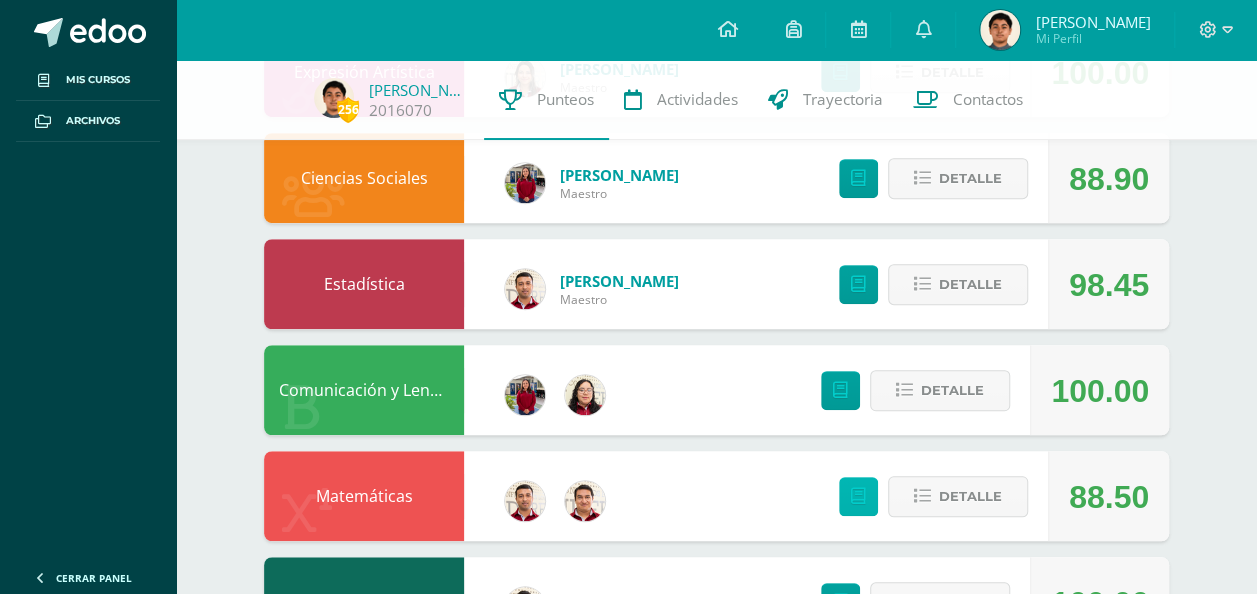 click at bounding box center (858, 496) 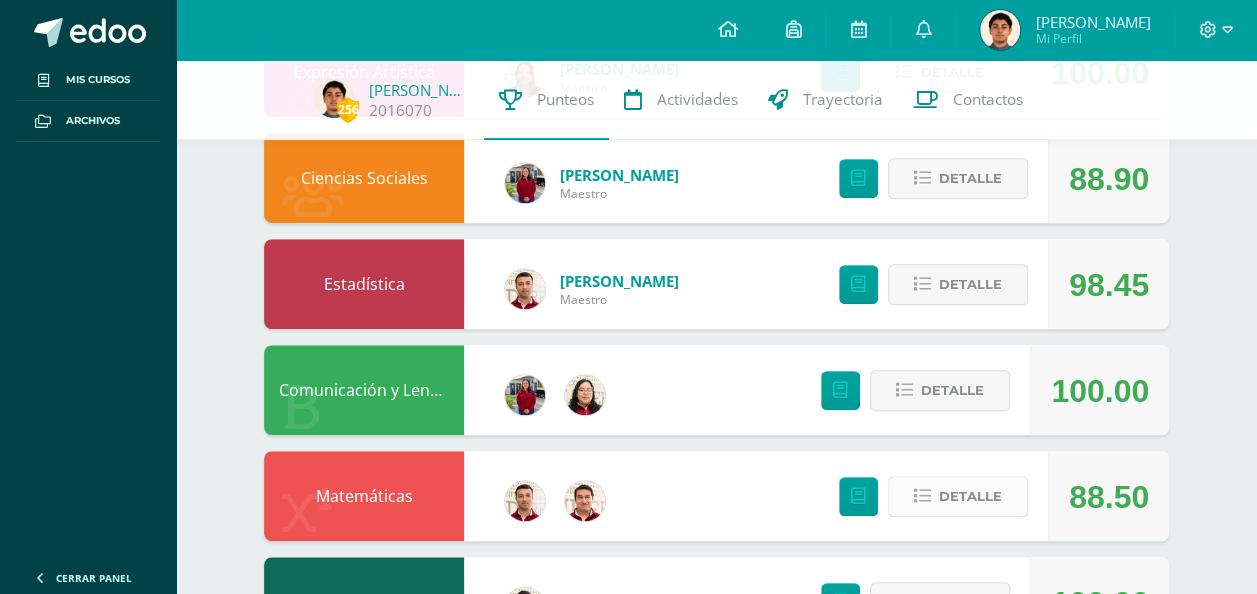 click on "Detalle" at bounding box center (958, 496) 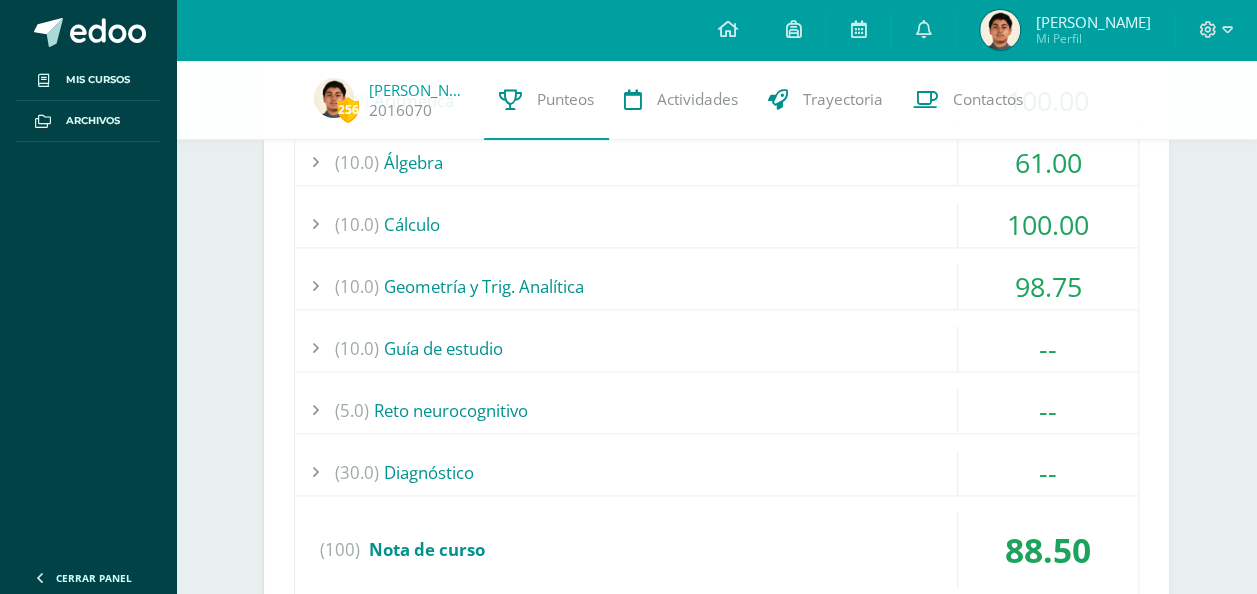 scroll, scrollTop: 1100, scrollLeft: 0, axis: vertical 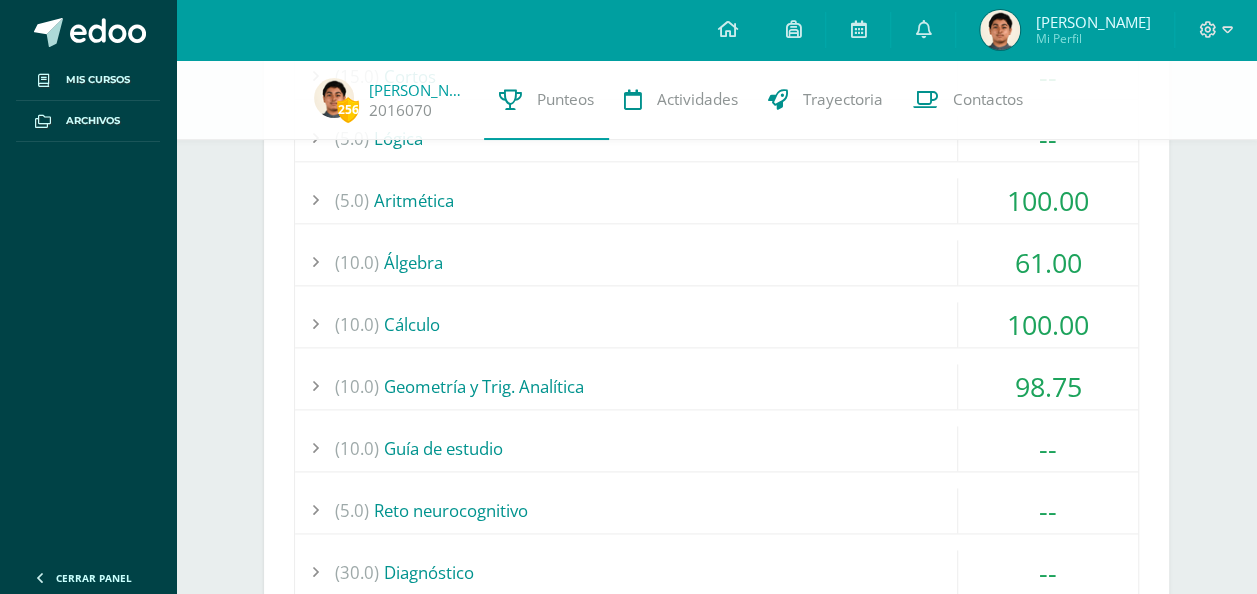 click on "100.00" at bounding box center (1048, 324) 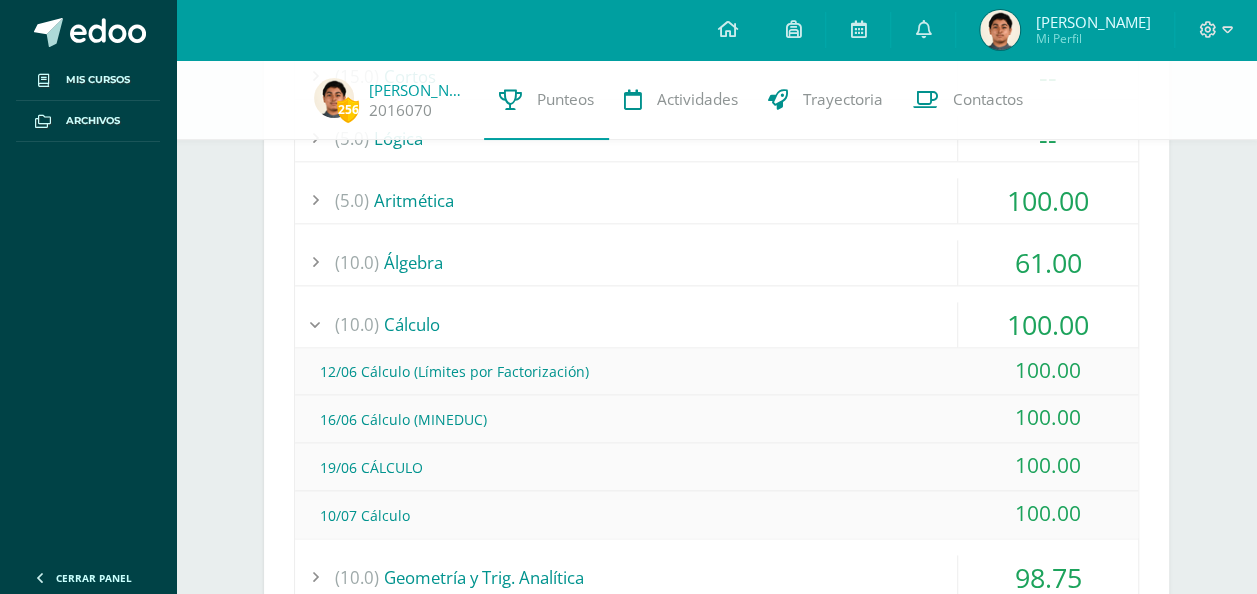 click on "100.00" at bounding box center (1048, 324) 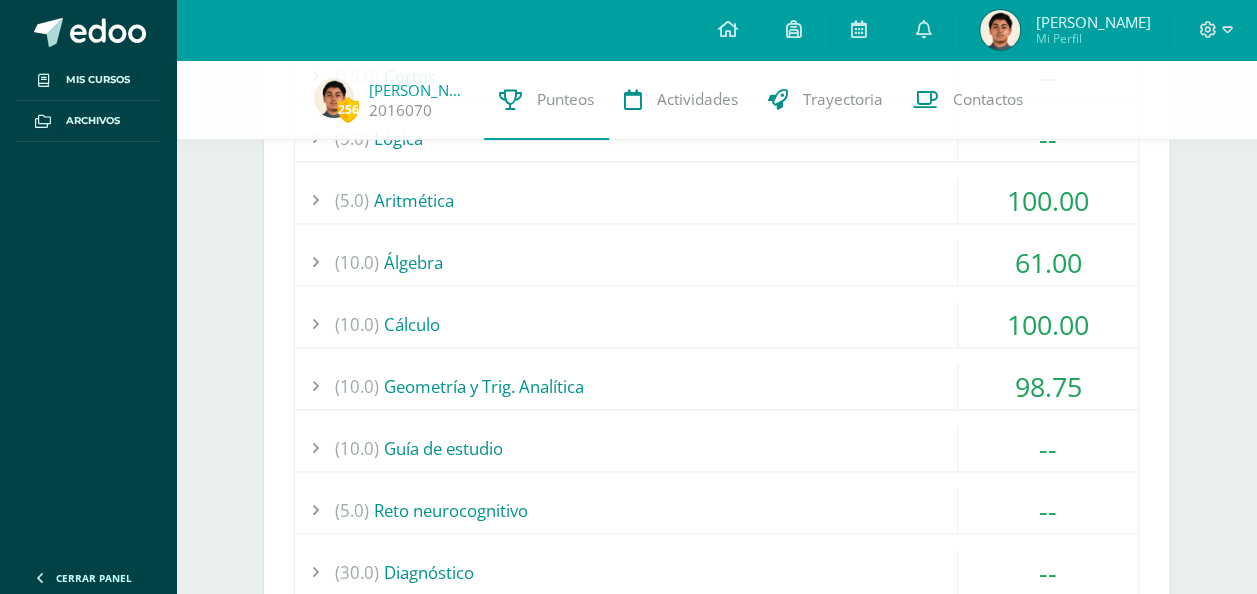 click on "61.00" at bounding box center (1048, 262) 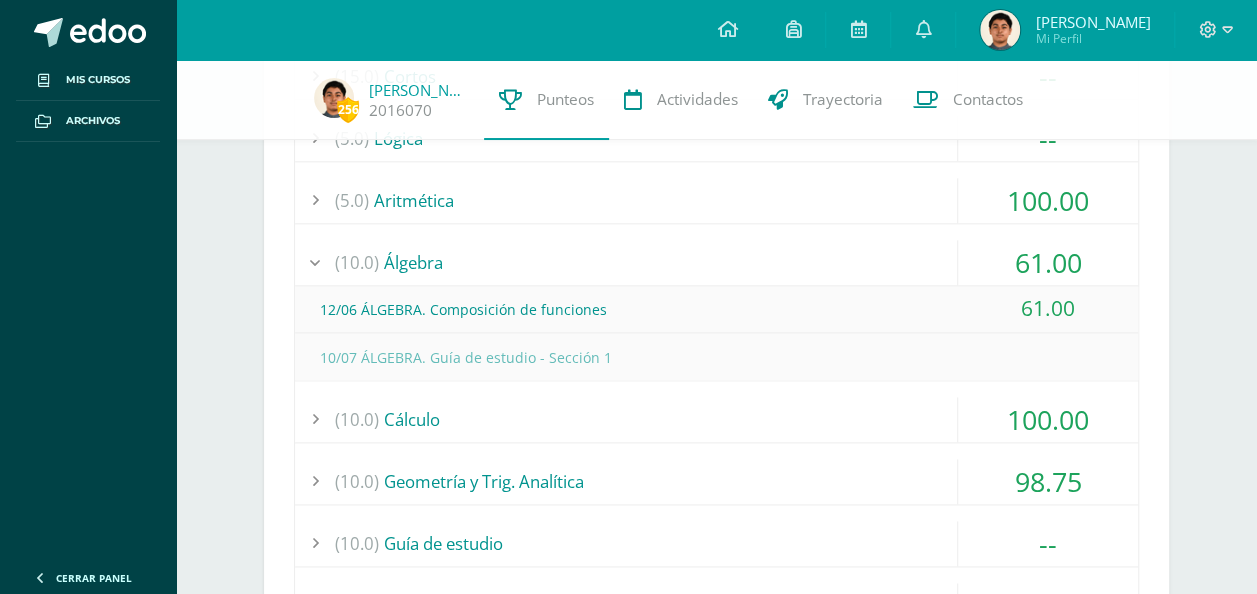 click on "100.00" at bounding box center (1048, 200) 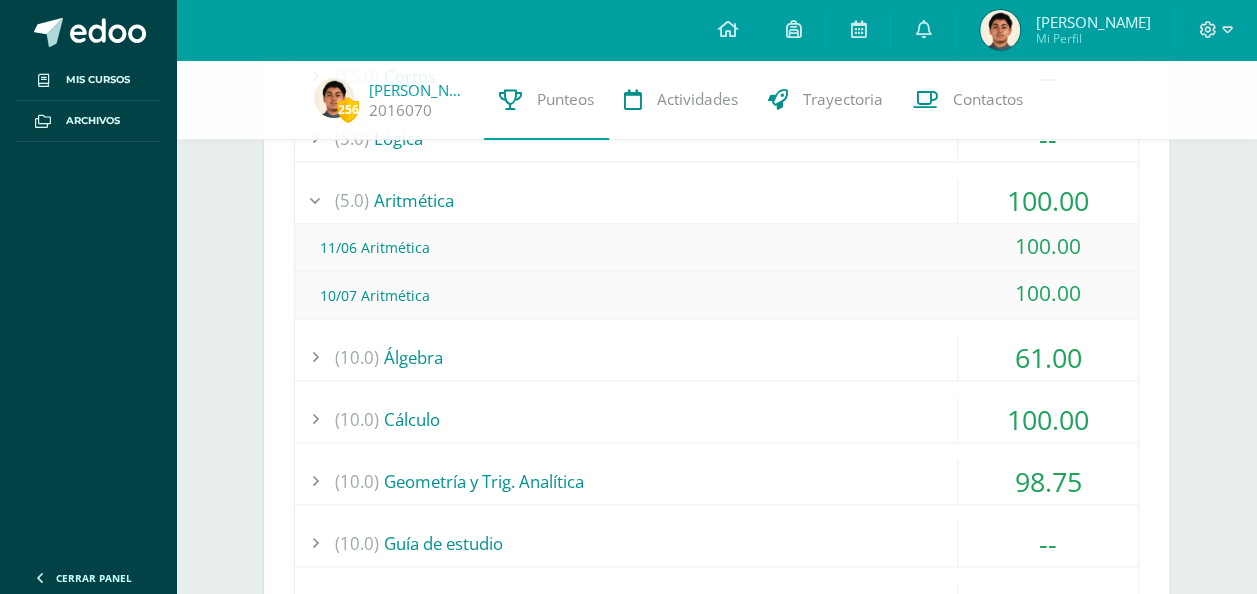 click on "10/07 Aritmética" at bounding box center (716, 295) 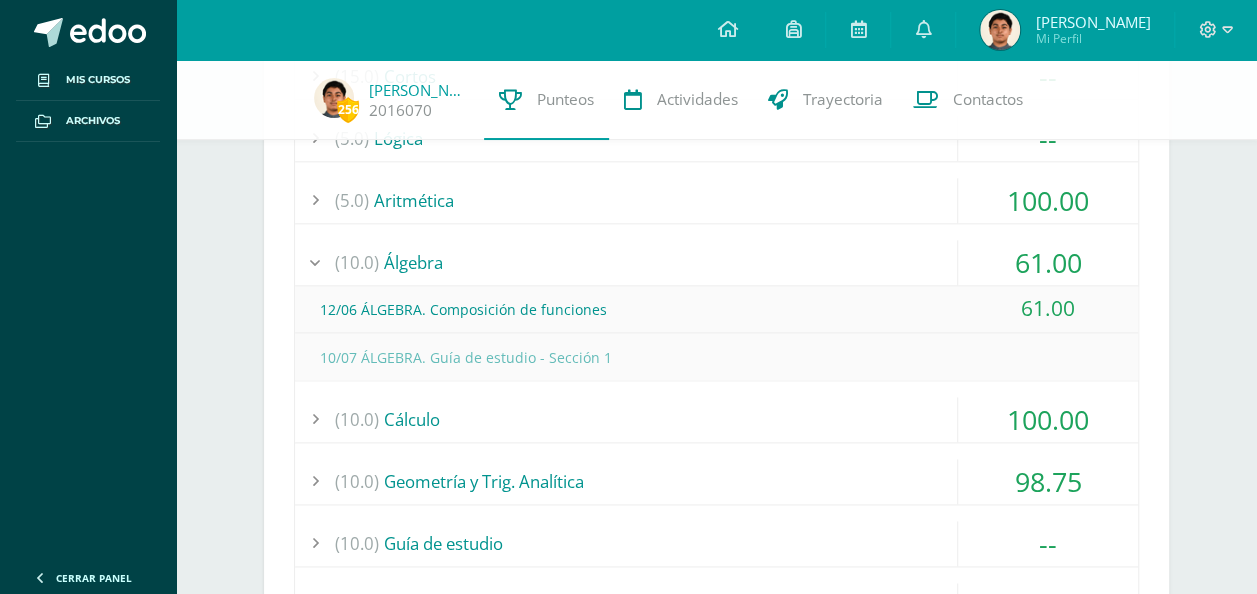 click on "61.00" at bounding box center (1048, 262) 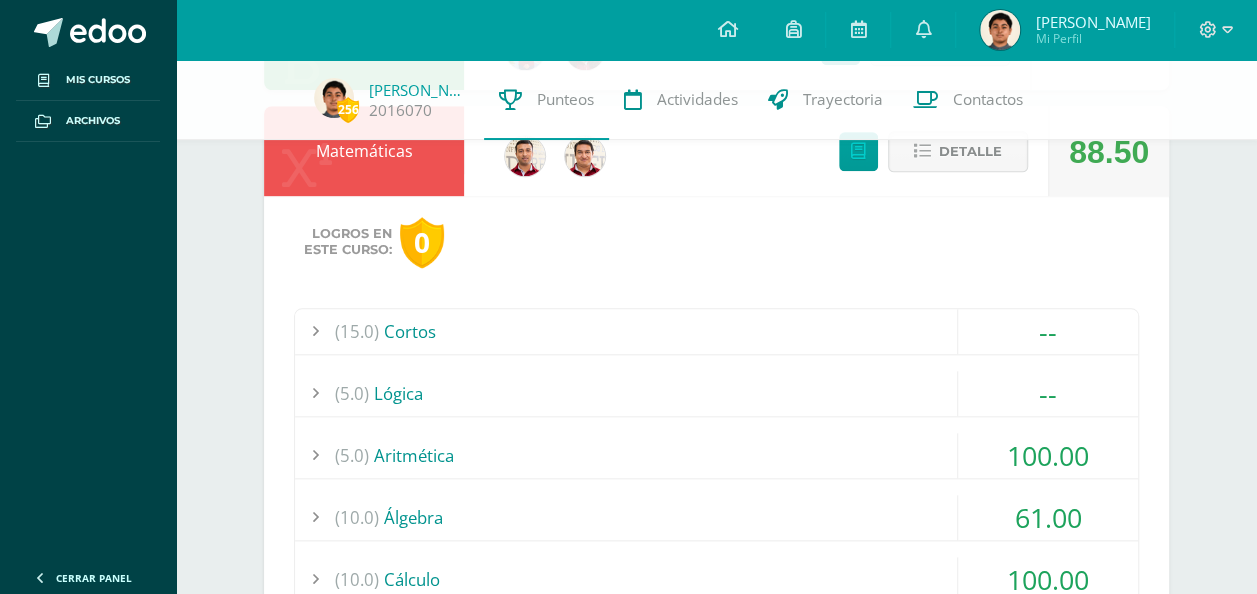 scroll, scrollTop: 800, scrollLeft: 0, axis: vertical 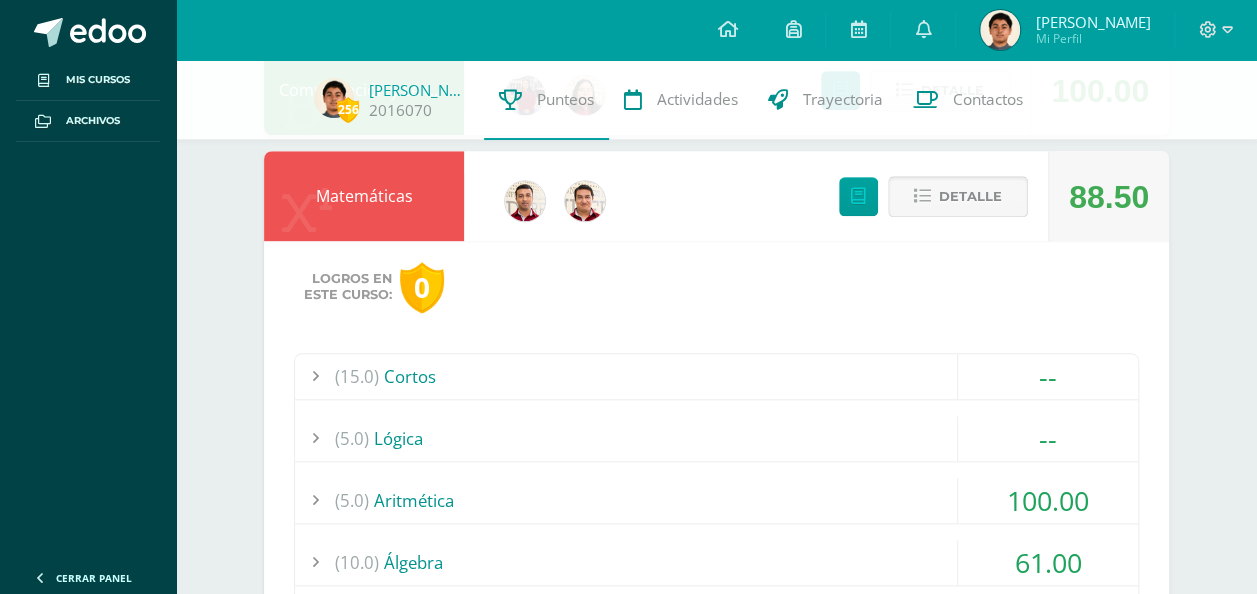 click on "Detalle" at bounding box center [958, 196] 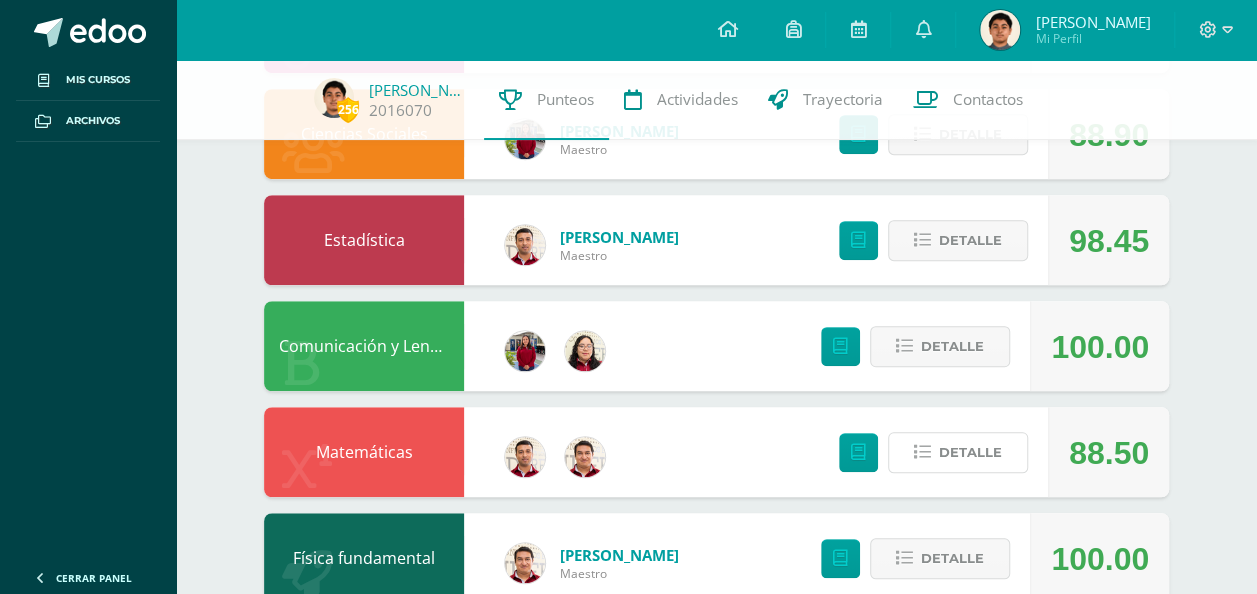 scroll, scrollTop: 500, scrollLeft: 0, axis: vertical 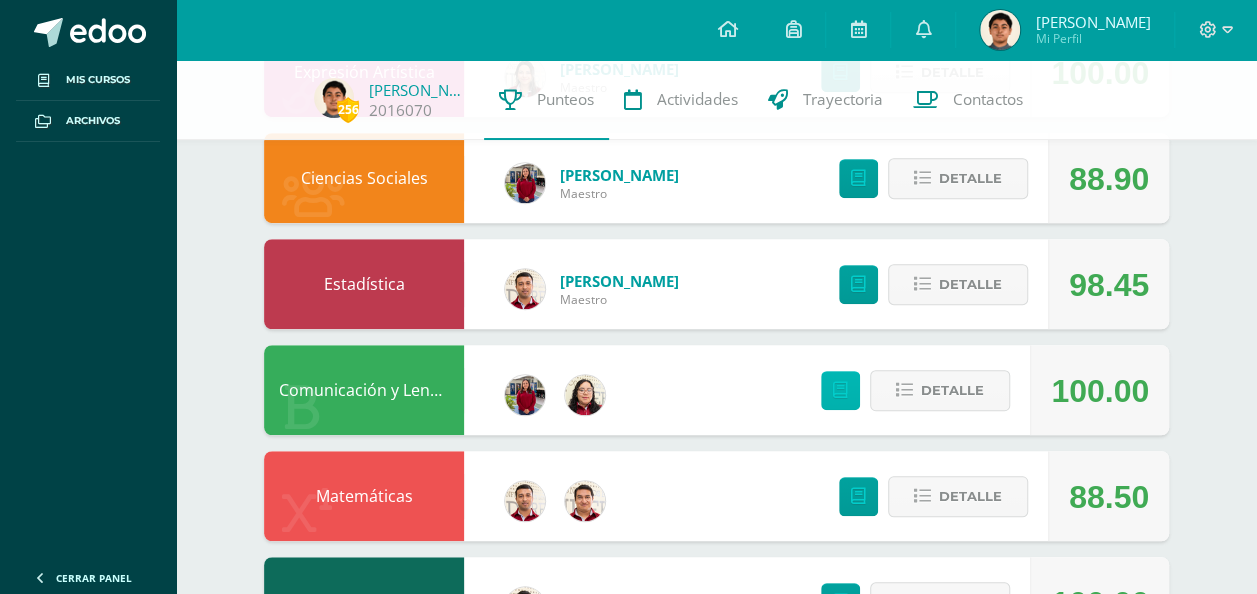 click at bounding box center [840, 390] 